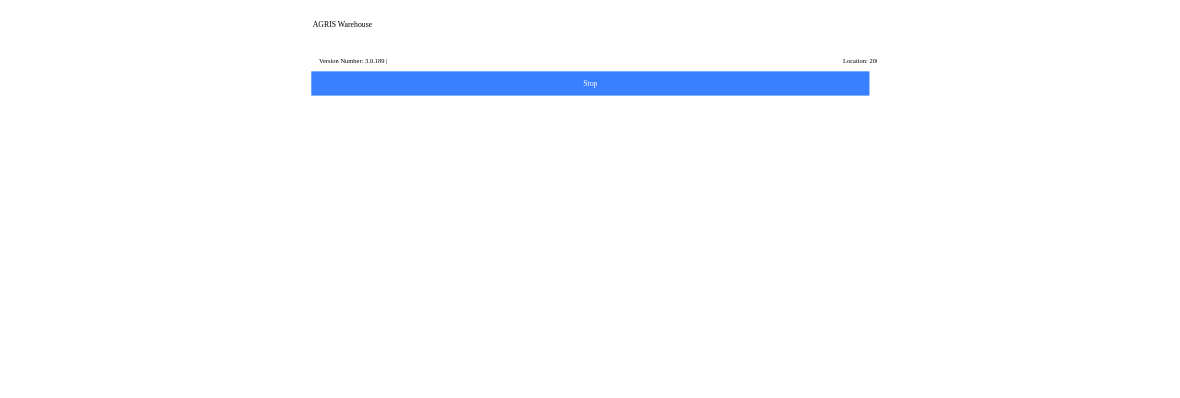 scroll, scrollTop: 0, scrollLeft: 0, axis: both 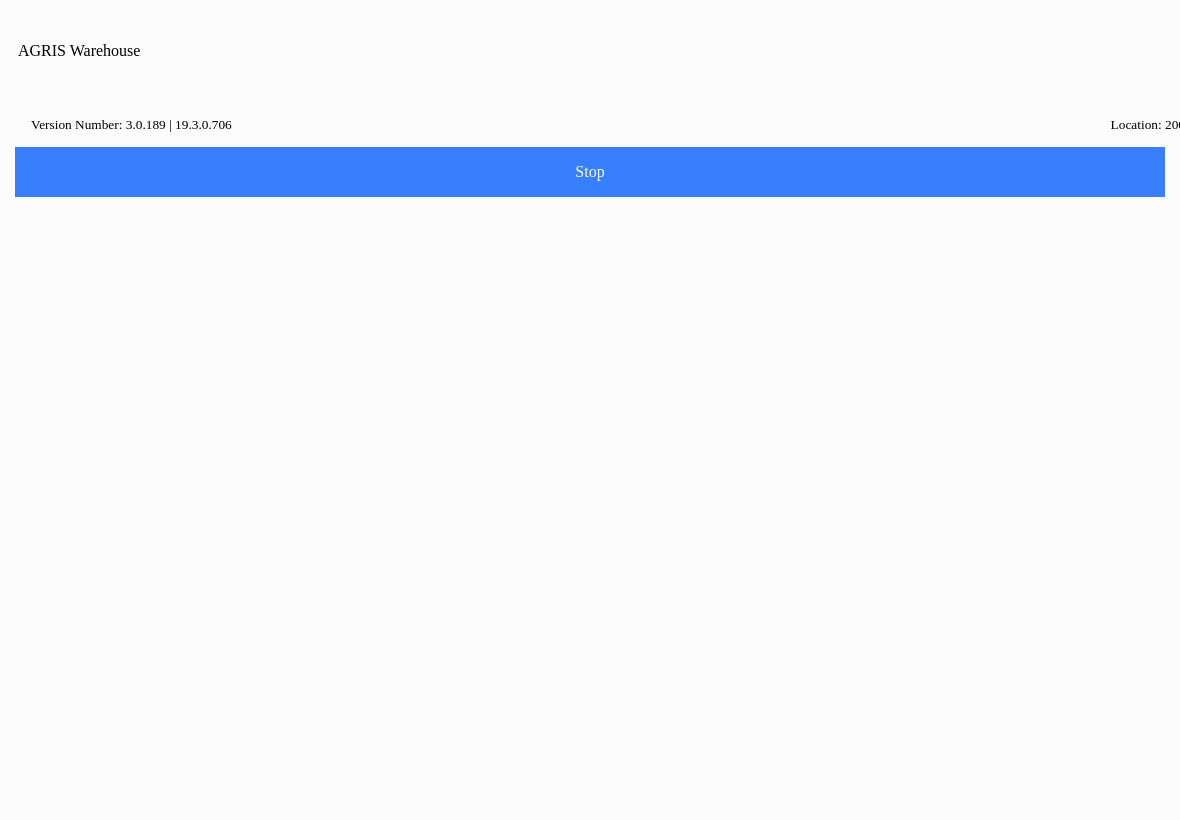 click at bounding box center [590, 410] 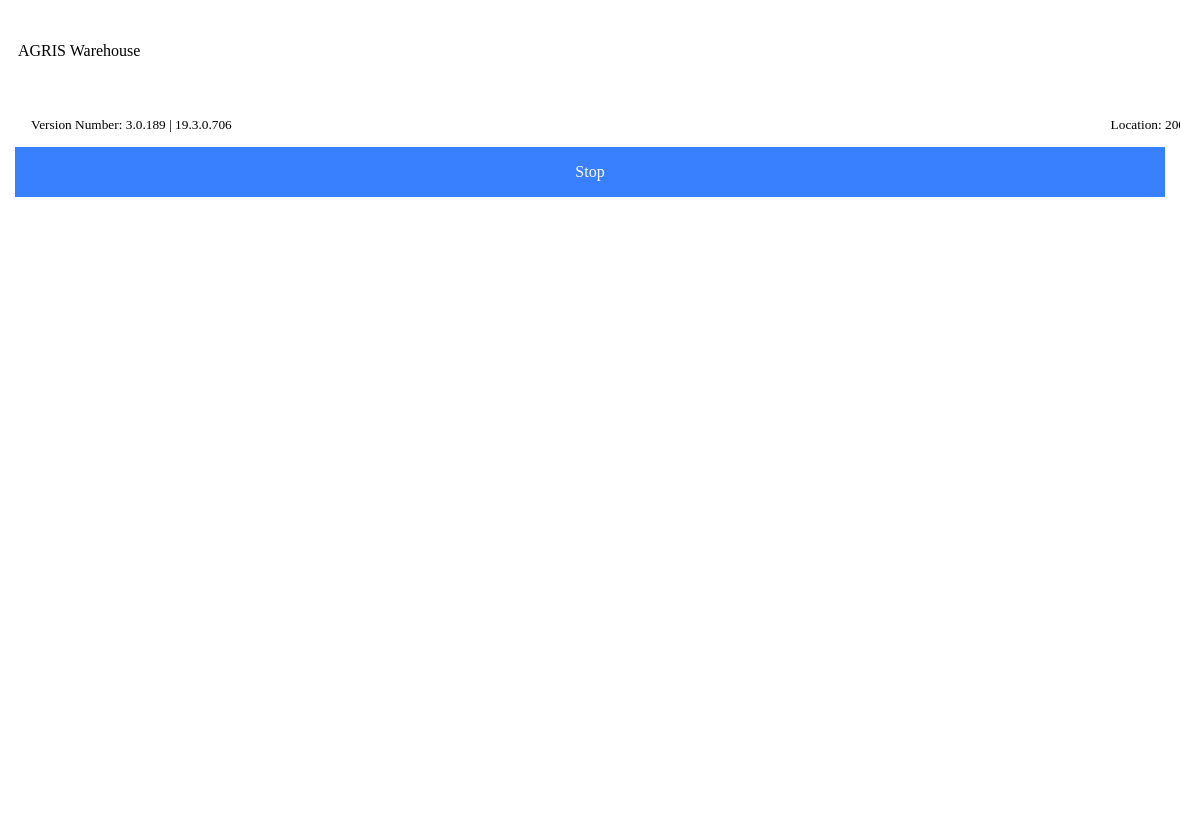 click on "Transfer" at bounding box center (590, 536) 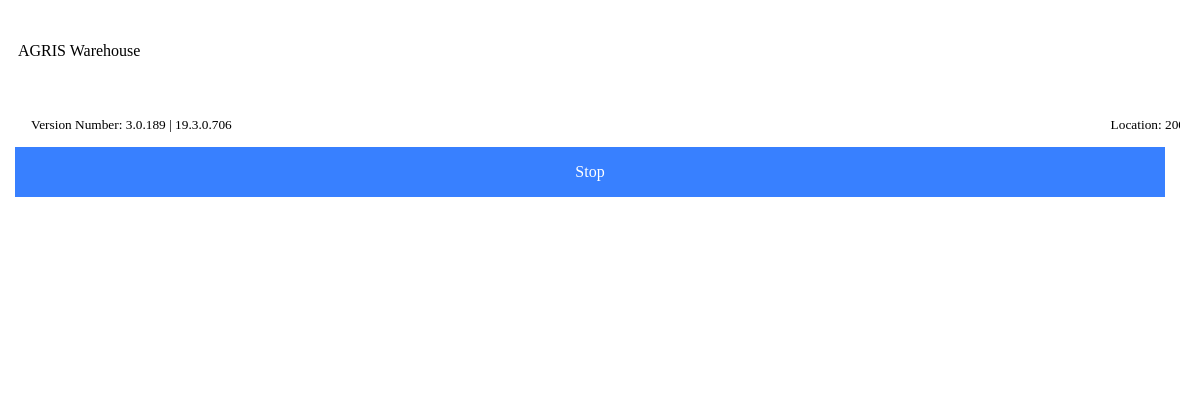 click on "Transfer Location  Next" 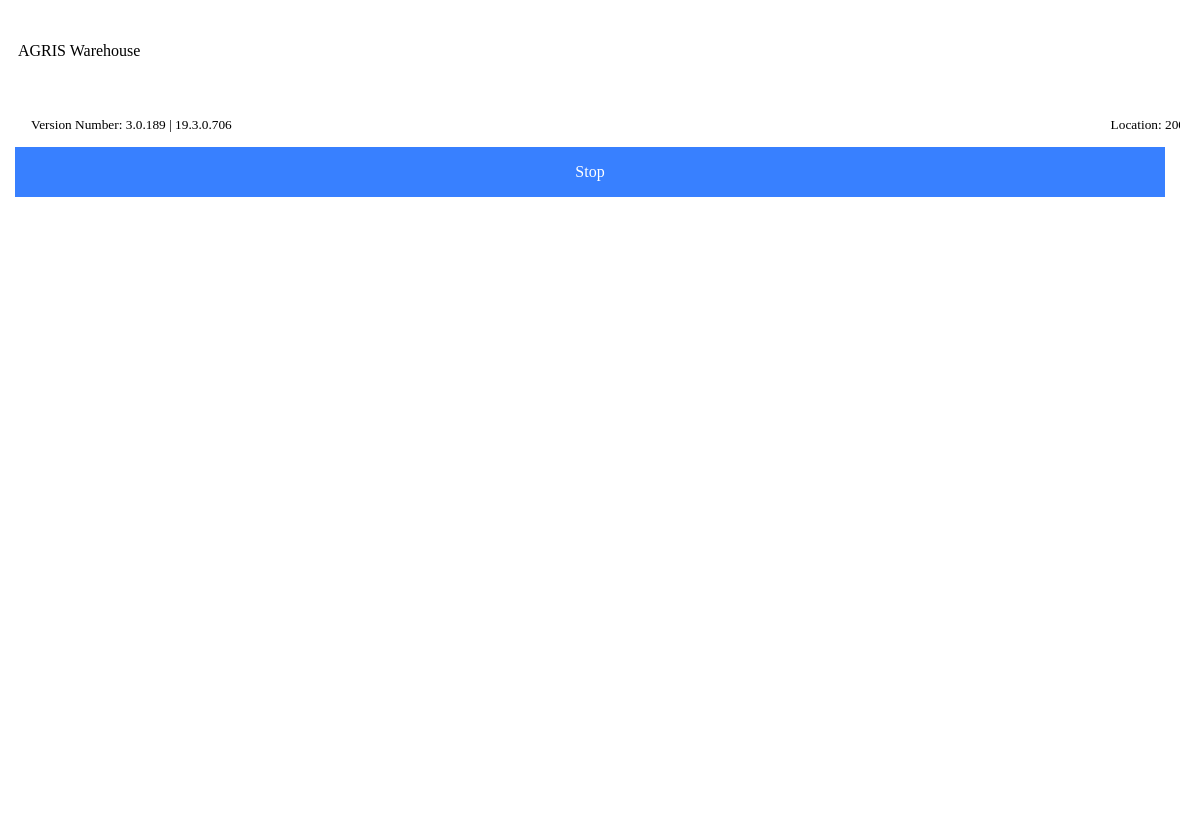 click on "Transfer Location" at bounding box center (575, 201) 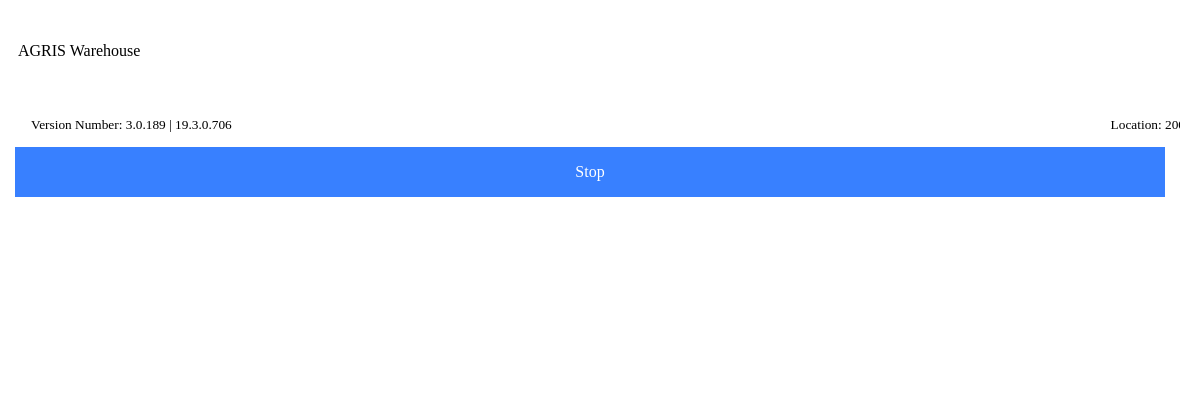 click on "300 - Service & Supply Coop - Vandalia" at bounding box center [590, 276] 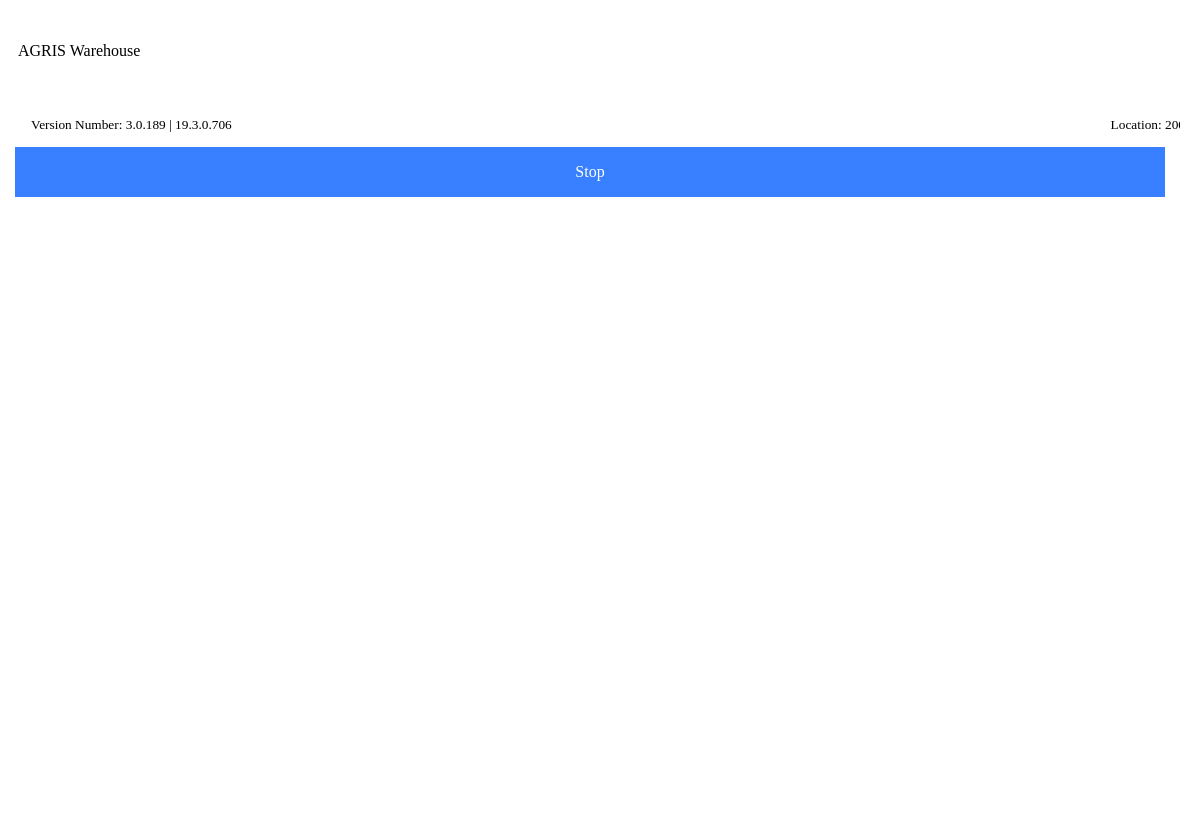 click on "Next" at bounding box center [0, 0] 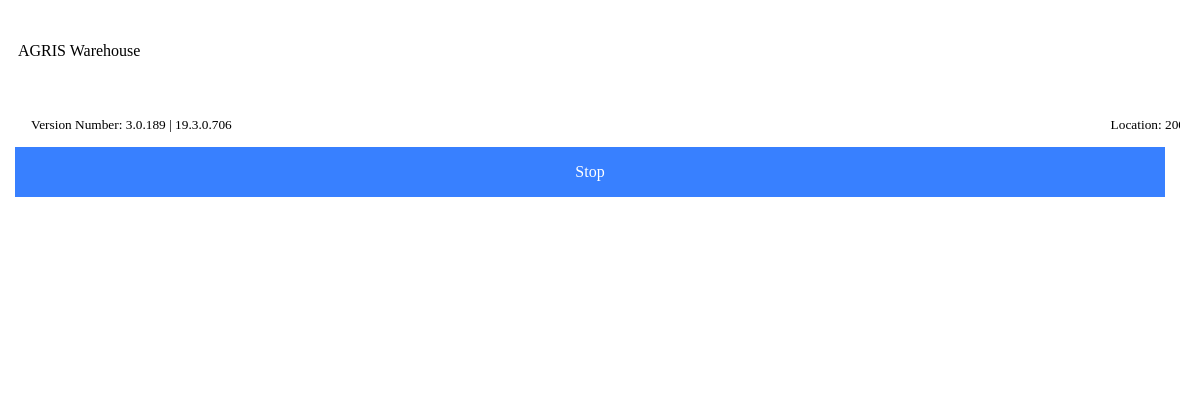 type on "ks2075" 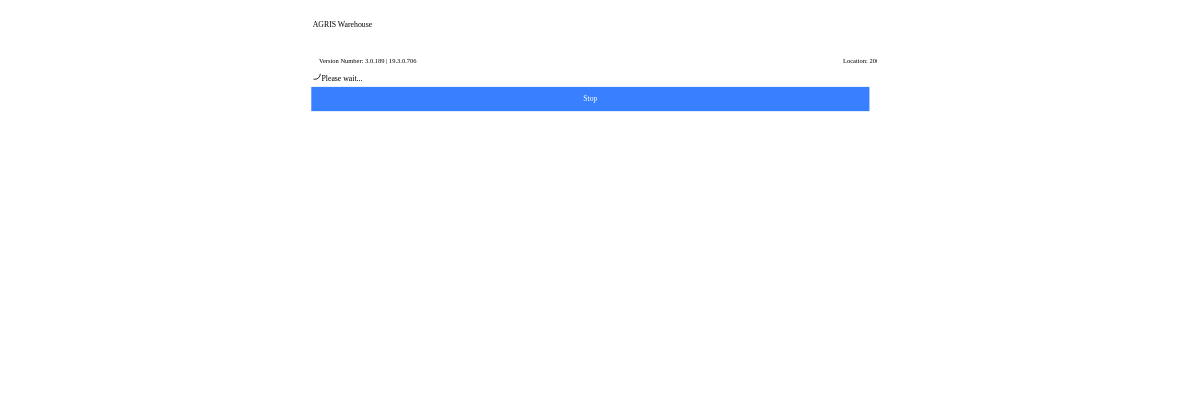 scroll, scrollTop: 1, scrollLeft: 0, axis: vertical 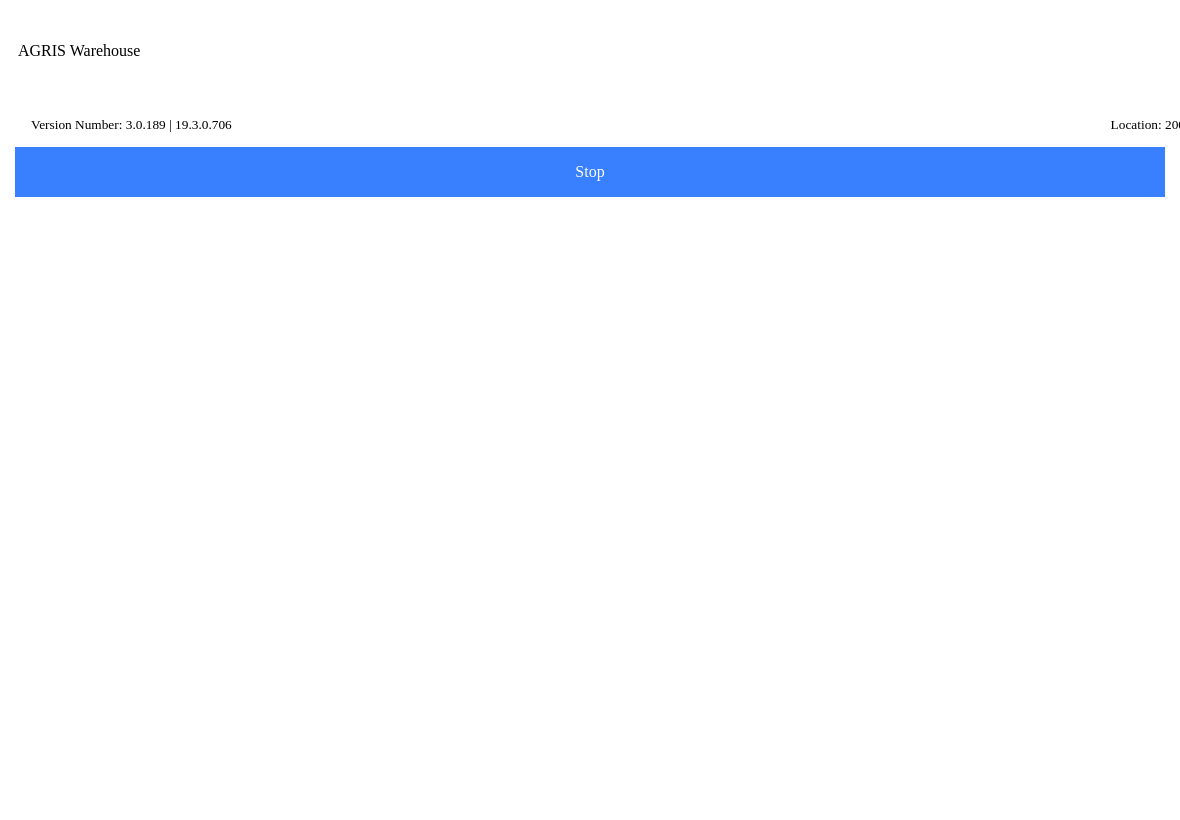 click on "On Hand: 3129.097" at bounding box center (106, 551) 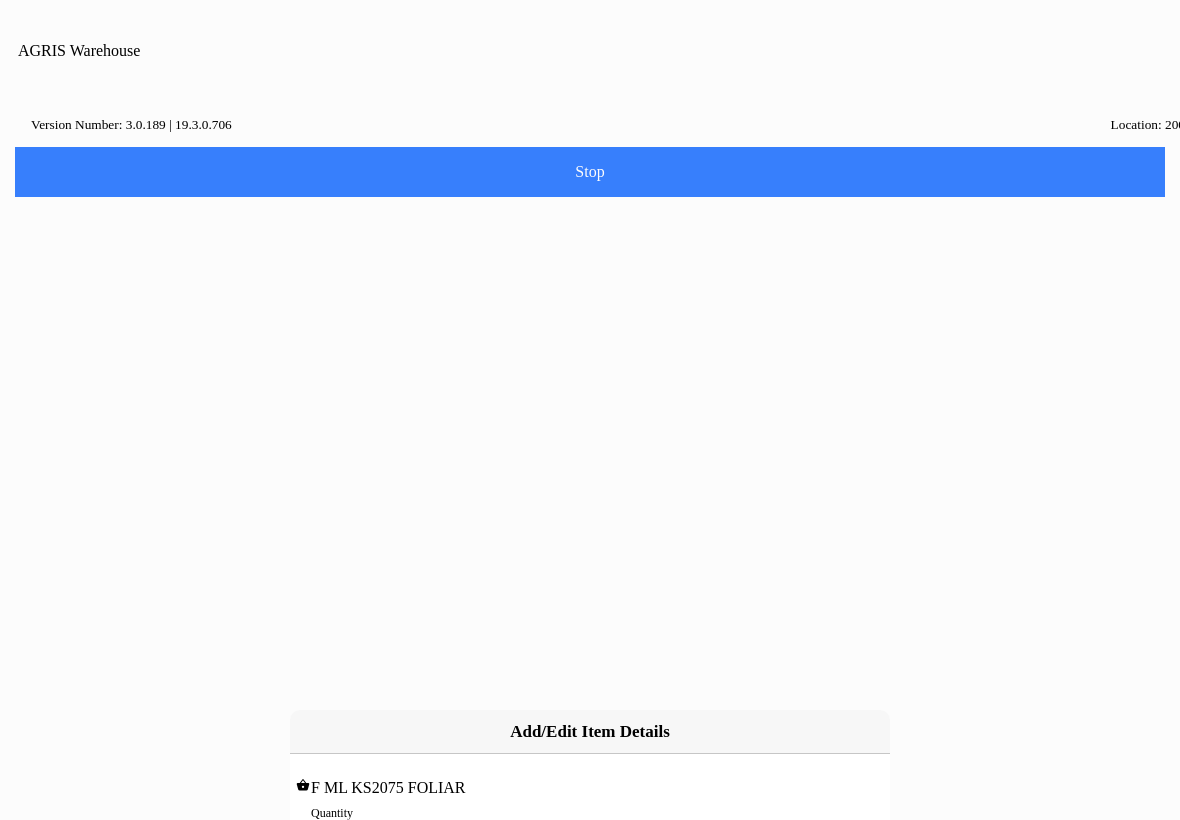 click on "0" at bounding box center (590, 834) 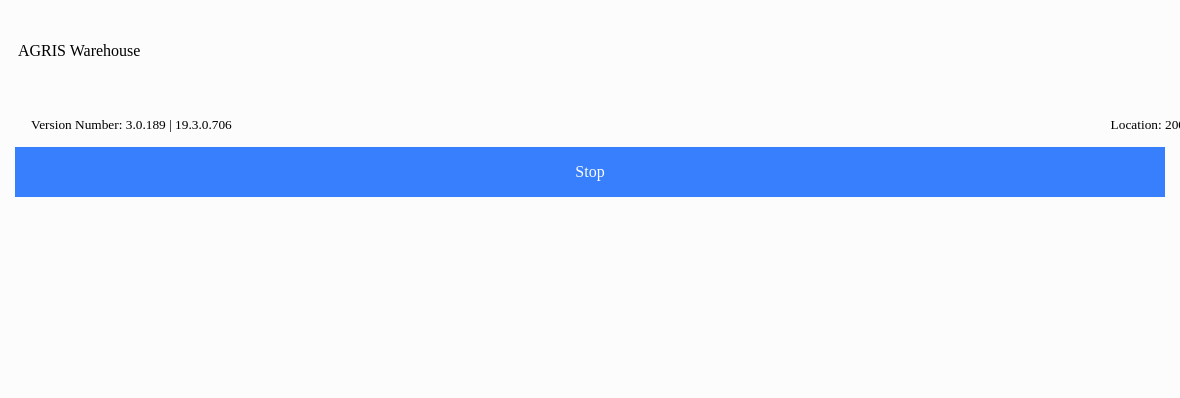 type on "303.63" 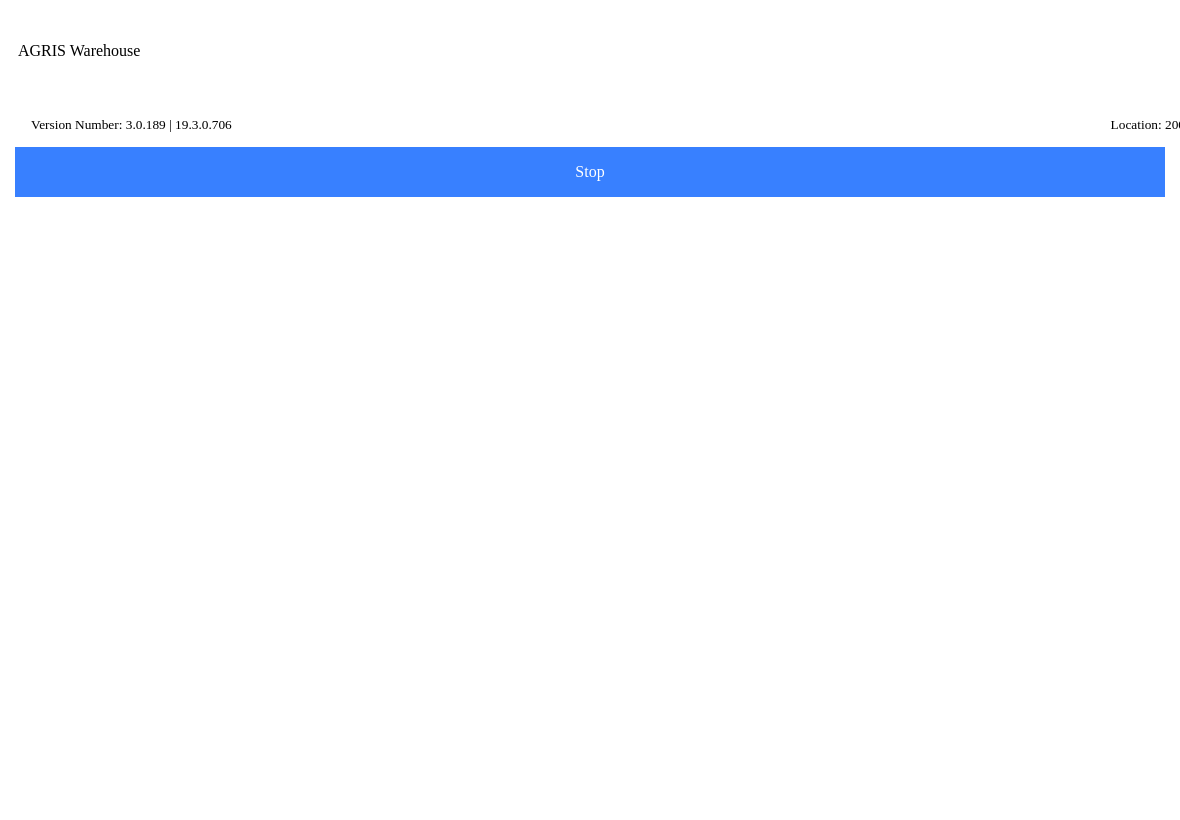 click on "Add Item" at bounding box center (0, 0) 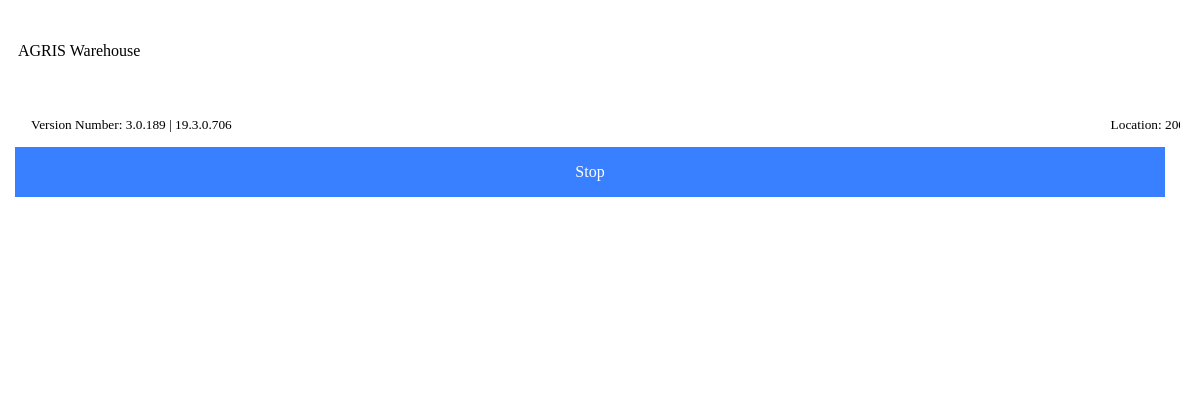 type on "vol" 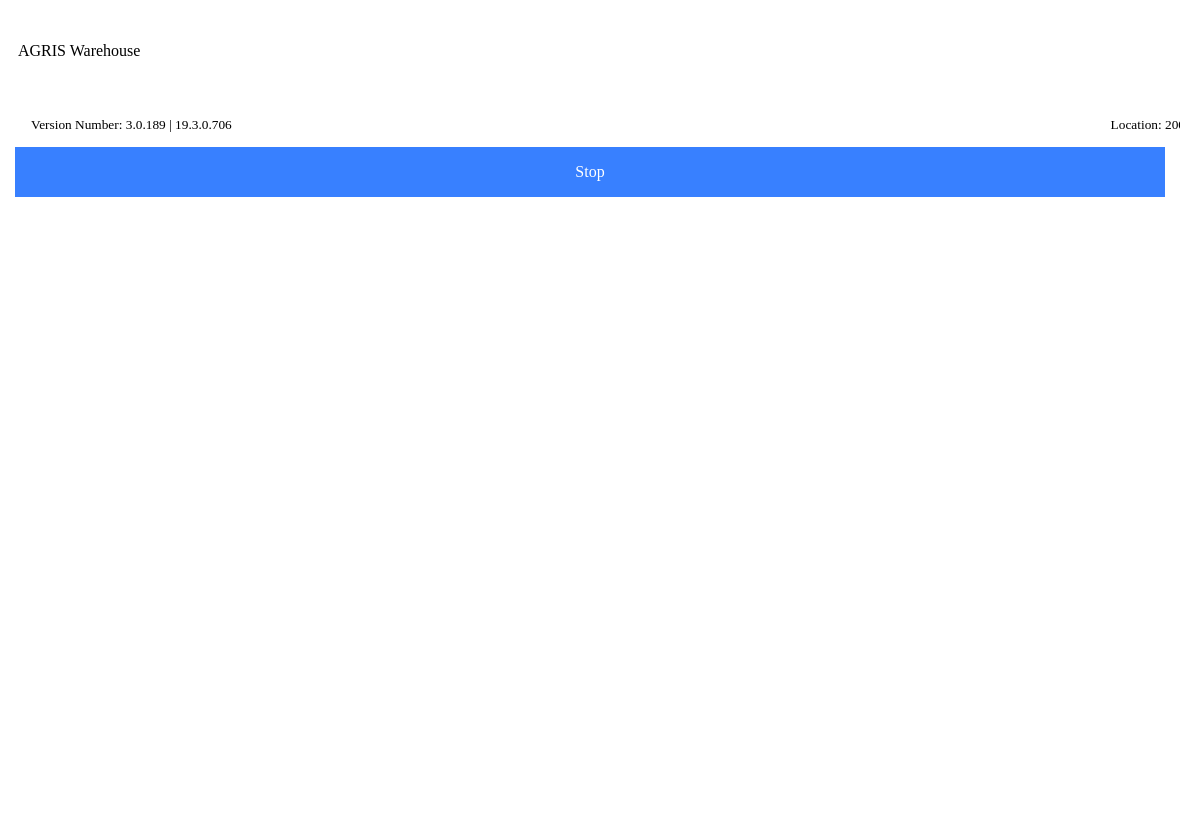 scroll, scrollTop: 154, scrollLeft: 0, axis: vertical 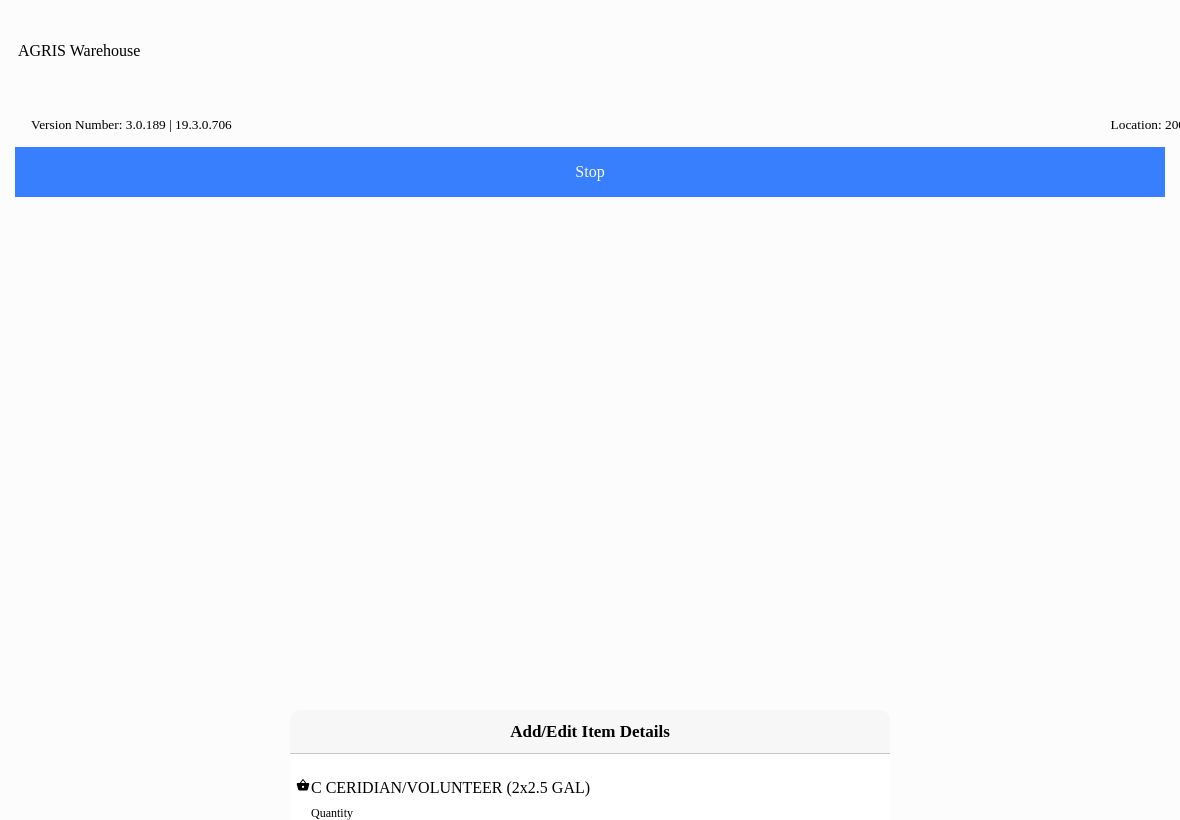 click on "0" at bounding box center (590, 834) 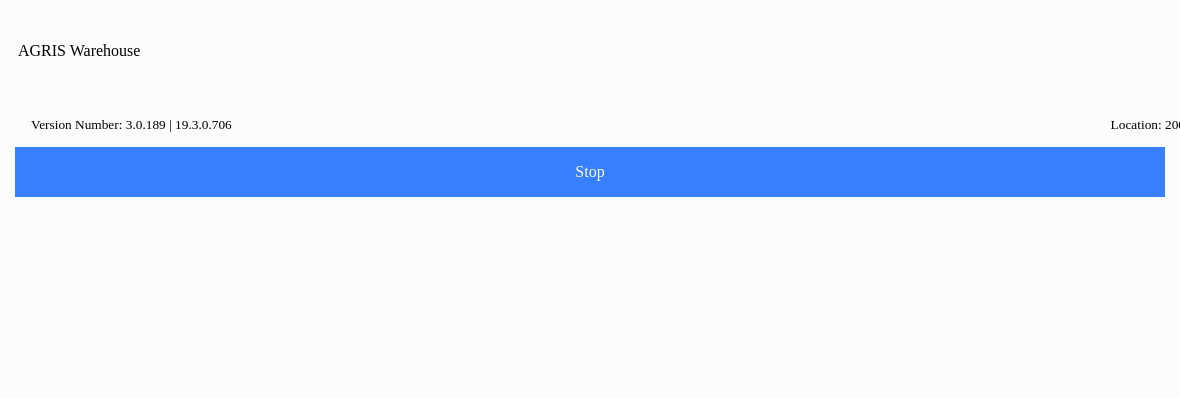 type on "120" 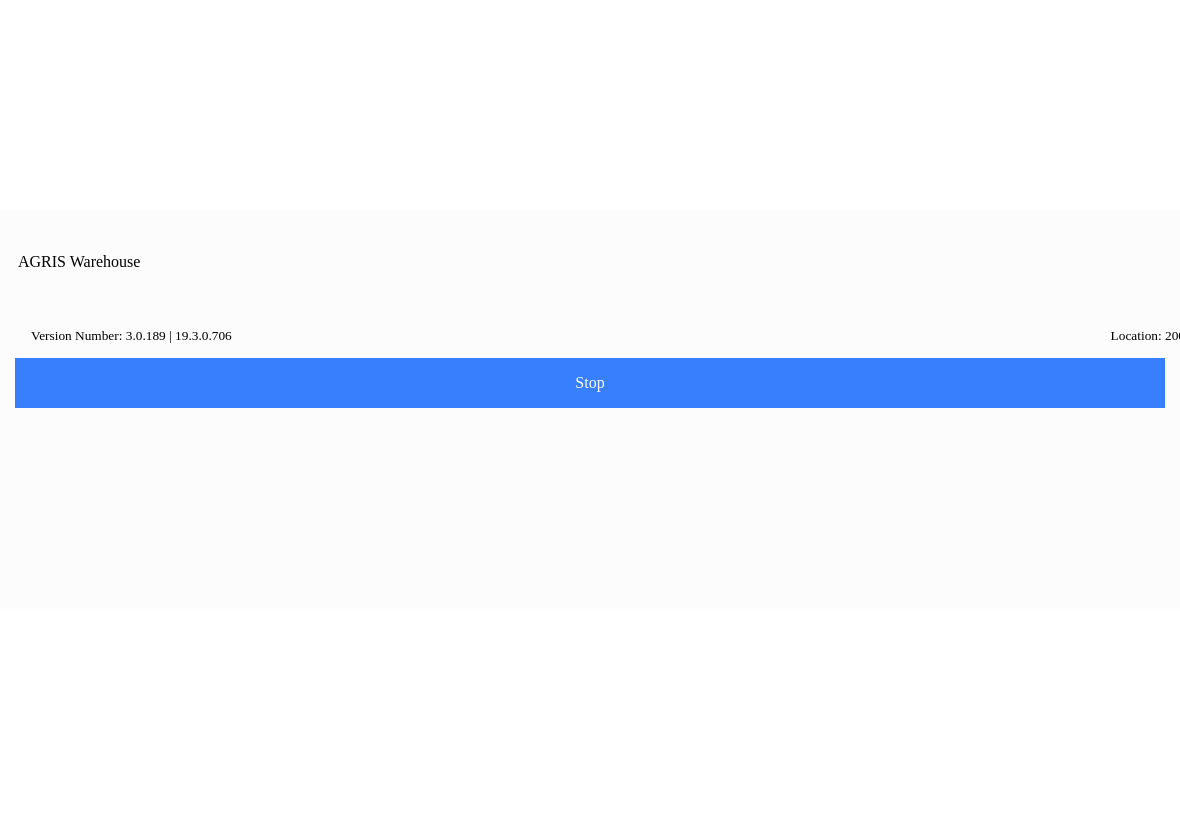 scroll, scrollTop: 1, scrollLeft: 0, axis: vertical 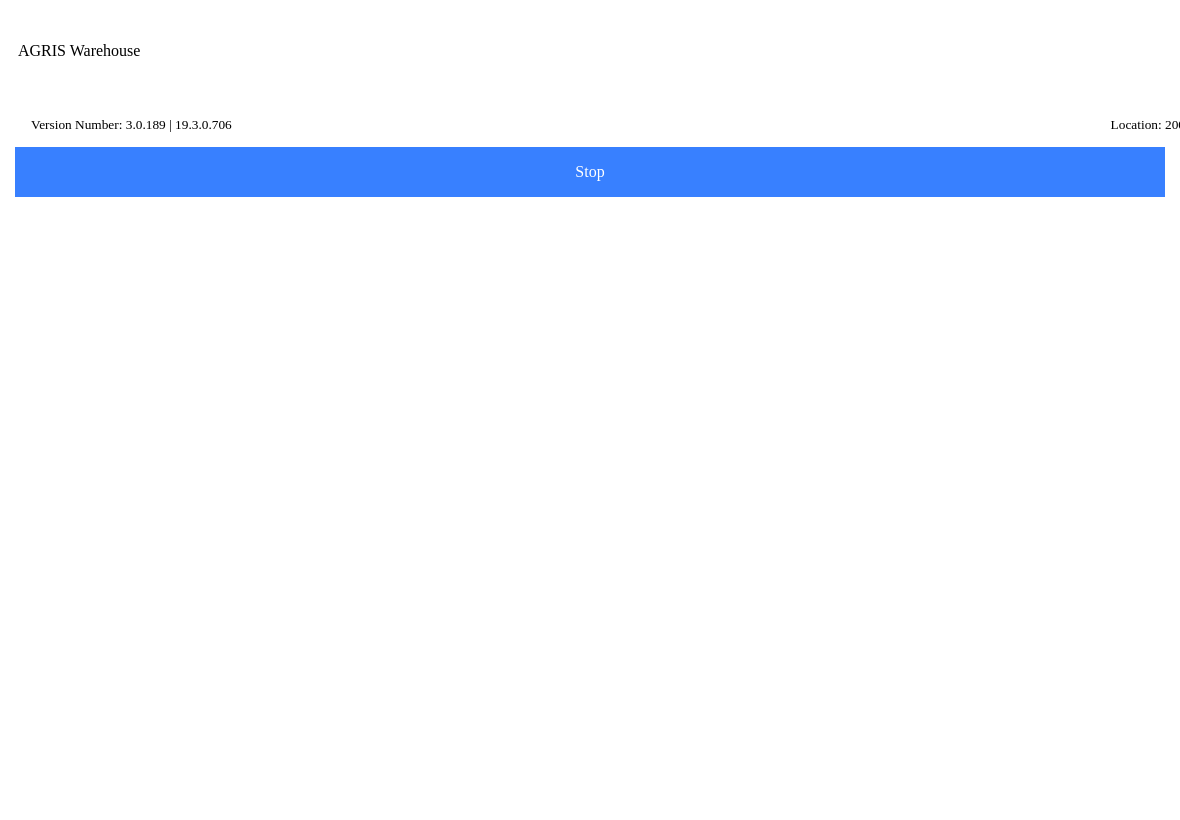 click on "Next" at bounding box center [0, 0] 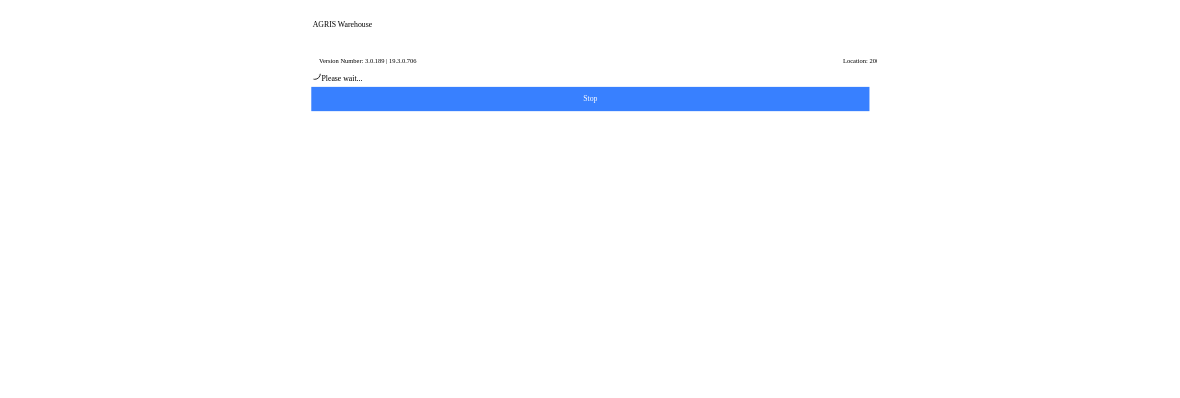 scroll, scrollTop: 1, scrollLeft: 0, axis: vertical 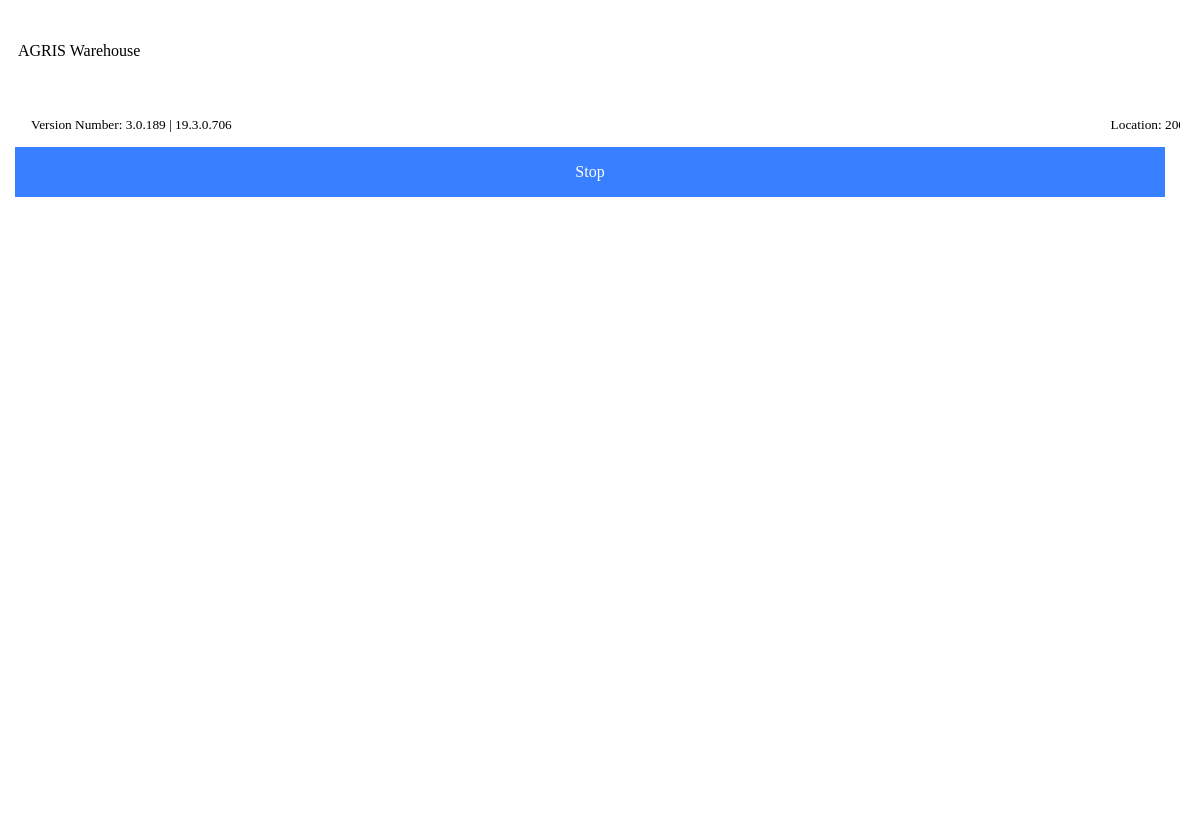 click on "Transfer Location" at bounding box center (575, 200) 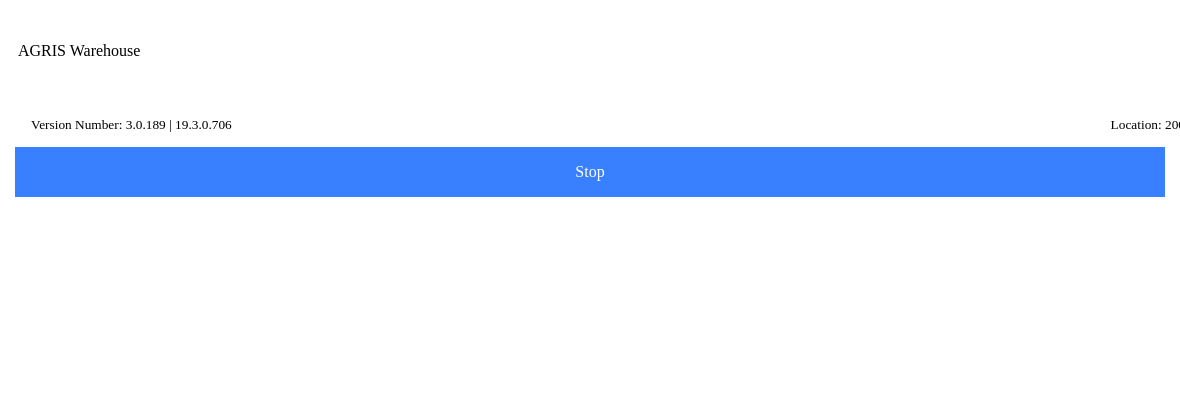 click on "600 - Service & Supply Coop - [GEOGRAPHIC_DATA]" at bounding box center [590, 275] 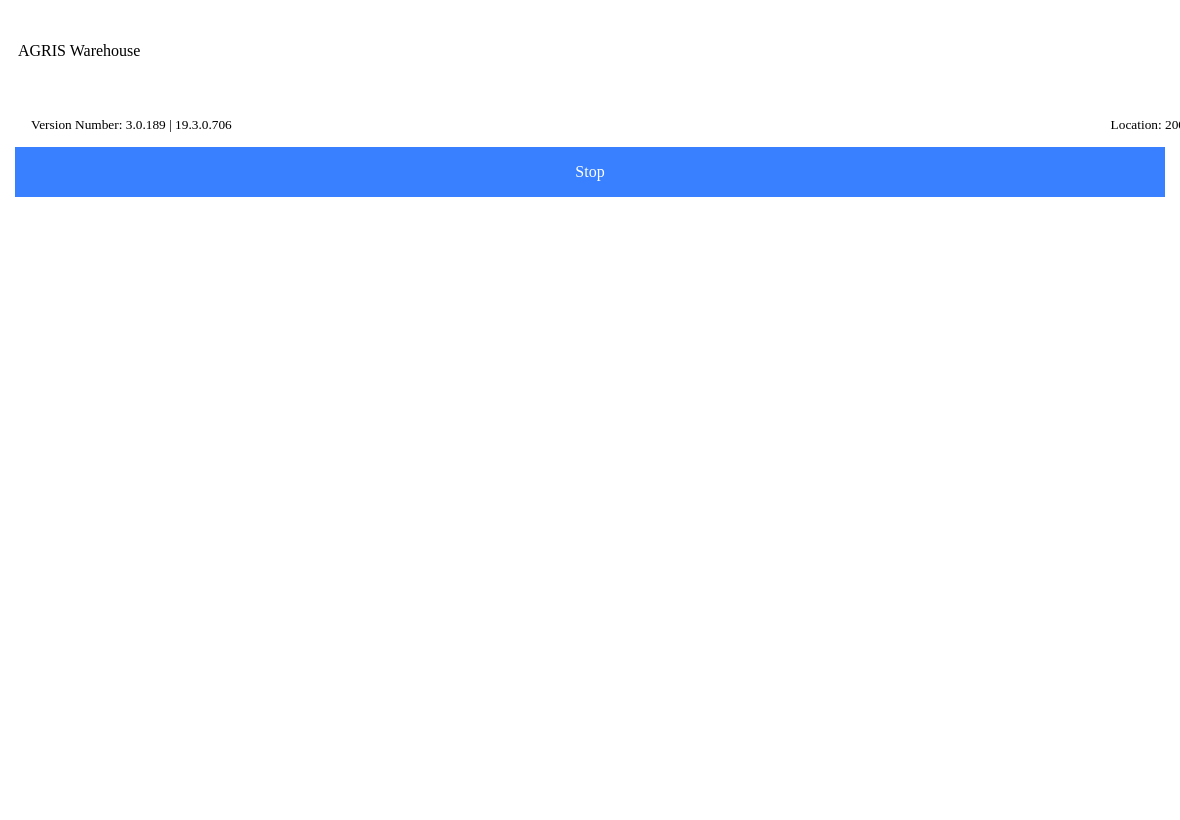 click on "Next" at bounding box center (0, 0) 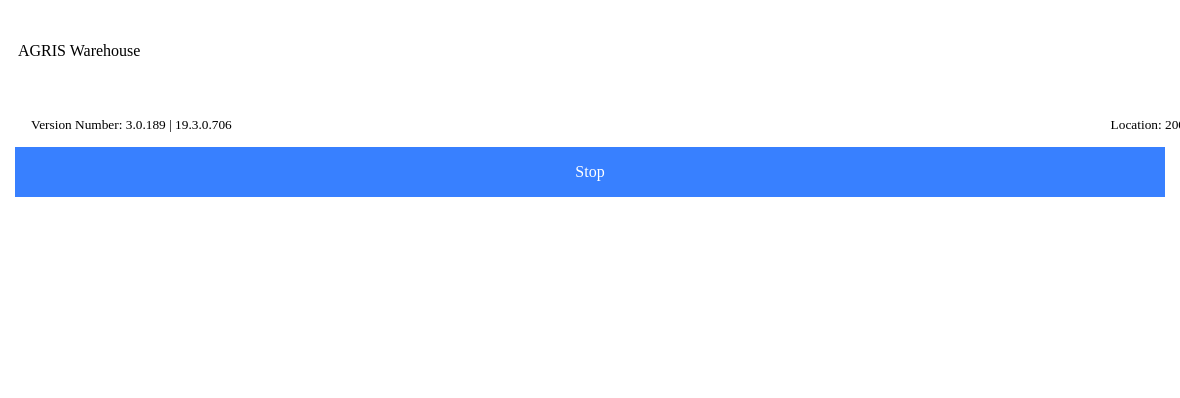 type on "ams" 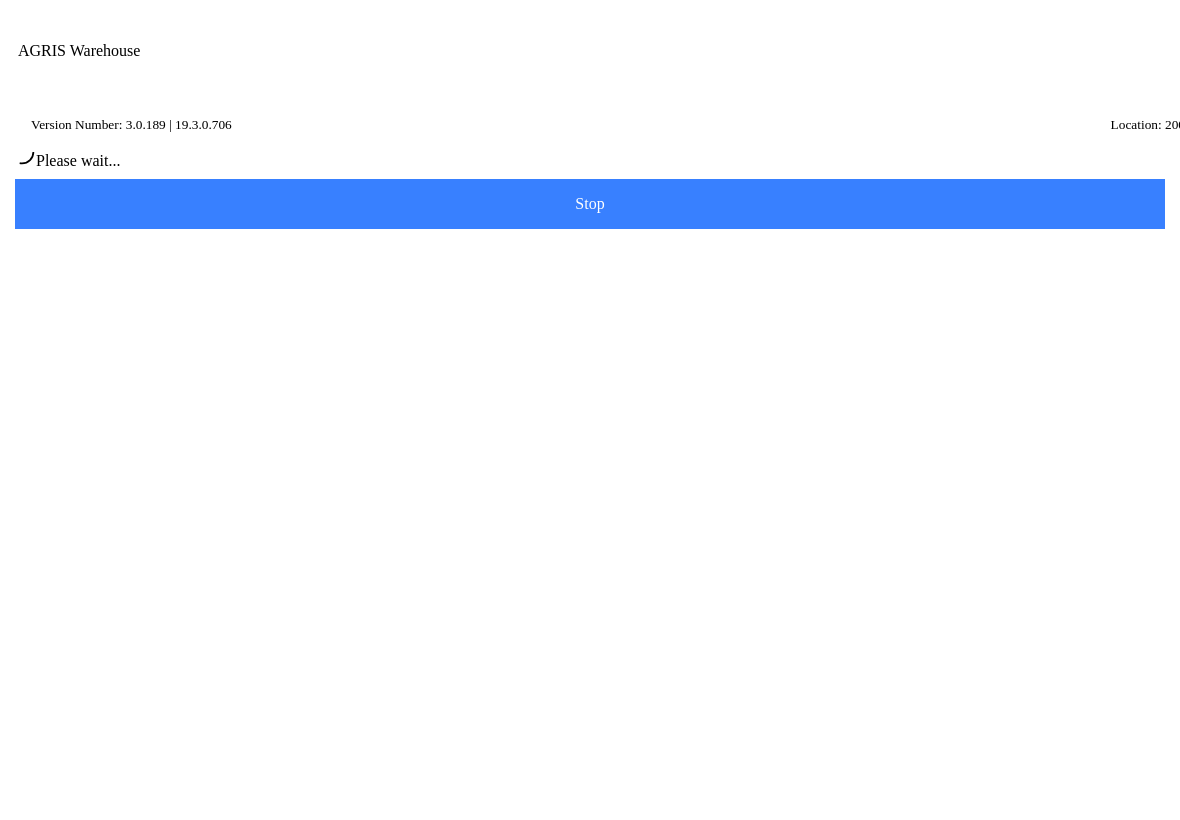 scroll, scrollTop: 1, scrollLeft: 0, axis: vertical 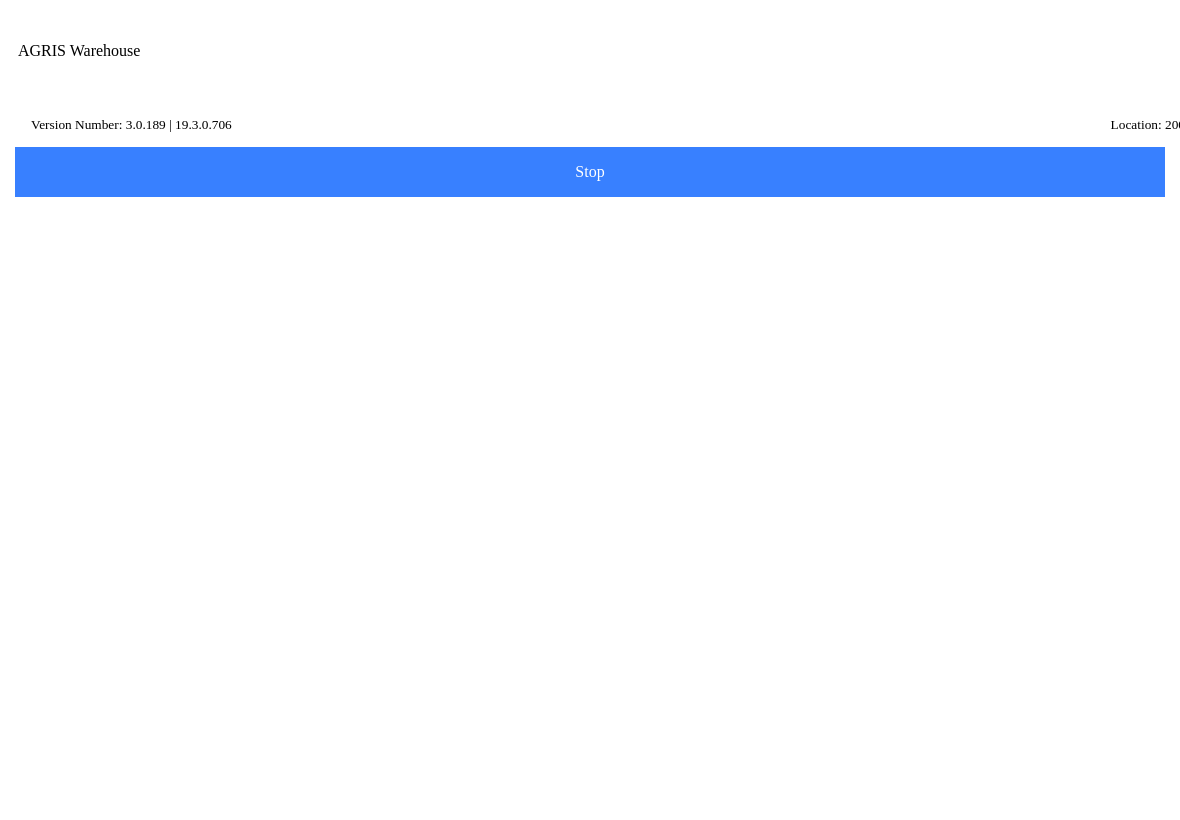 click on "Price: 0.4 /" at bounding box center (590, 530) 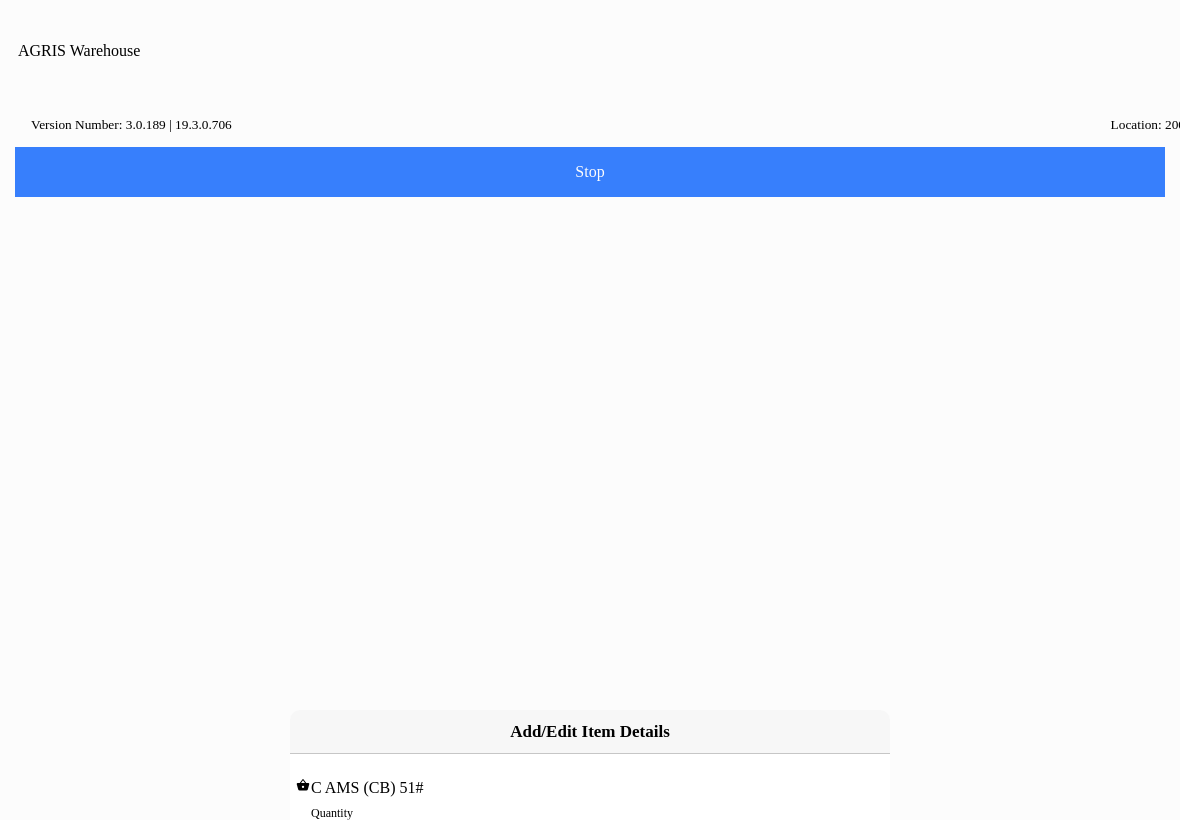 click on "0" at bounding box center (590, 834) 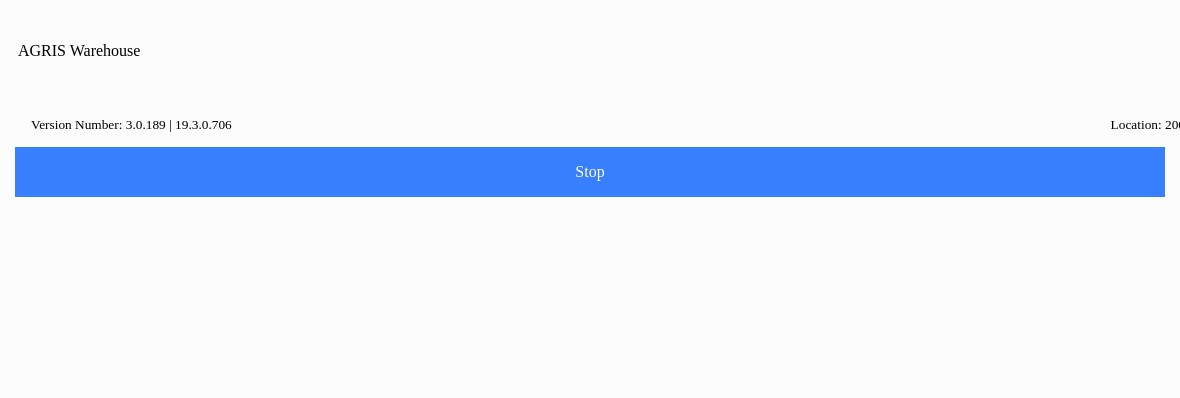 type on "8160" 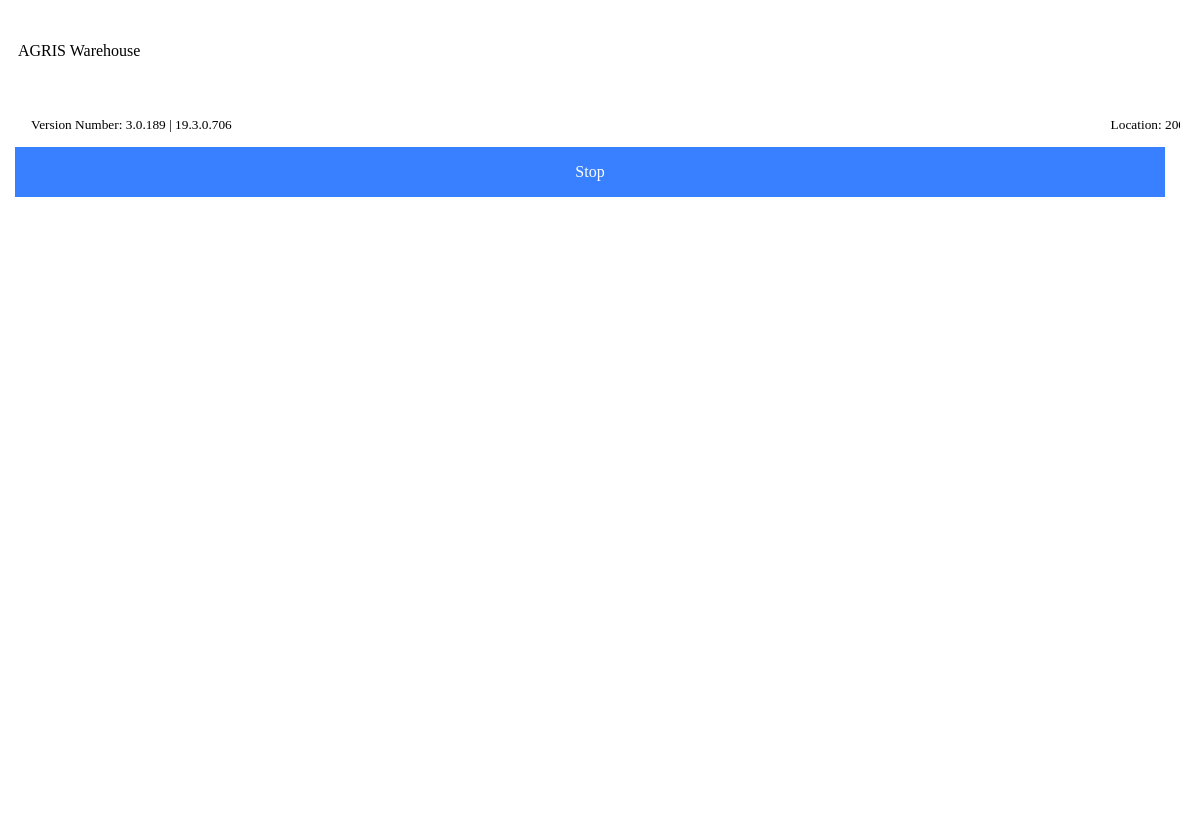 click on "Next" at bounding box center [0, 0] 